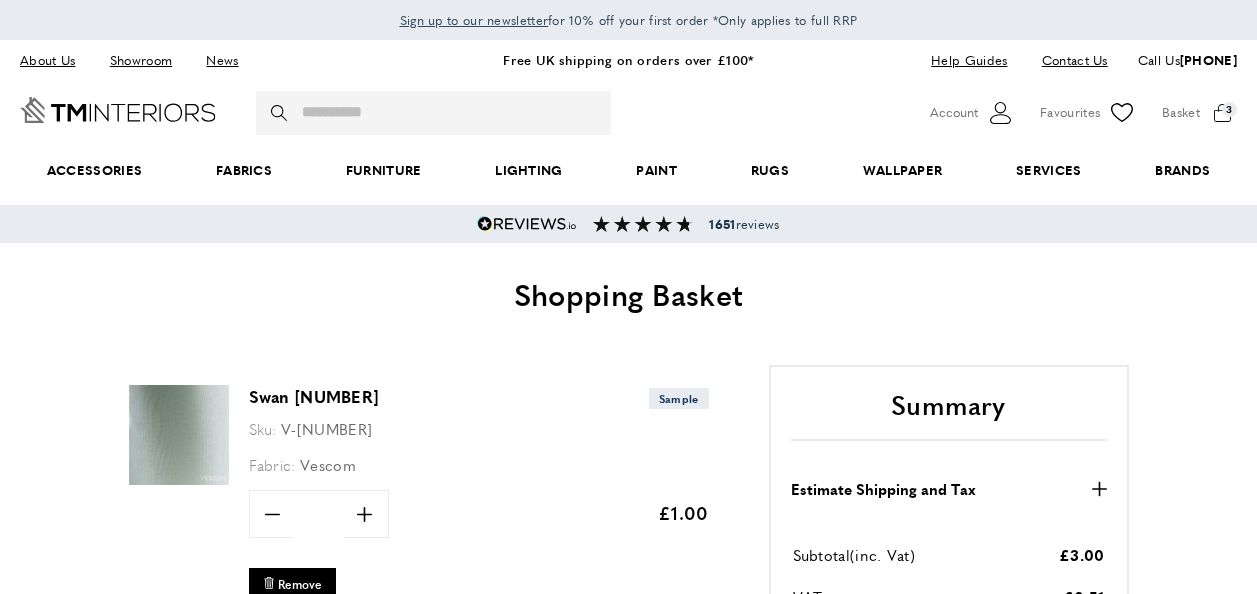 scroll, scrollTop: 600, scrollLeft: 0, axis: vertical 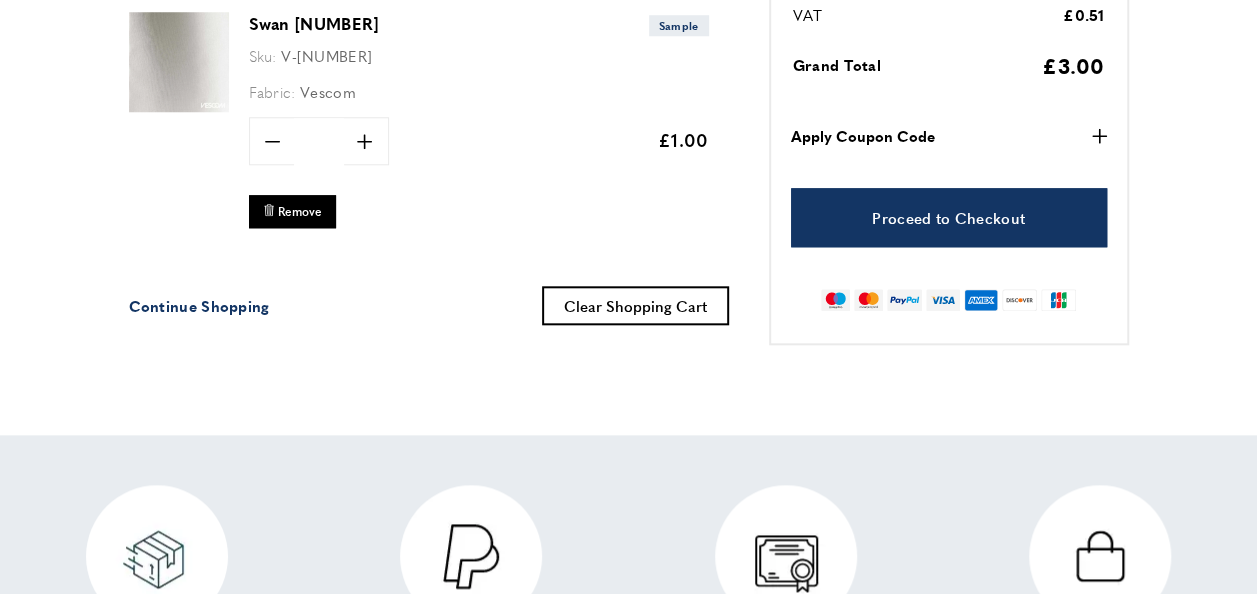 click on "Continue Shopping" at bounding box center [199, 305] 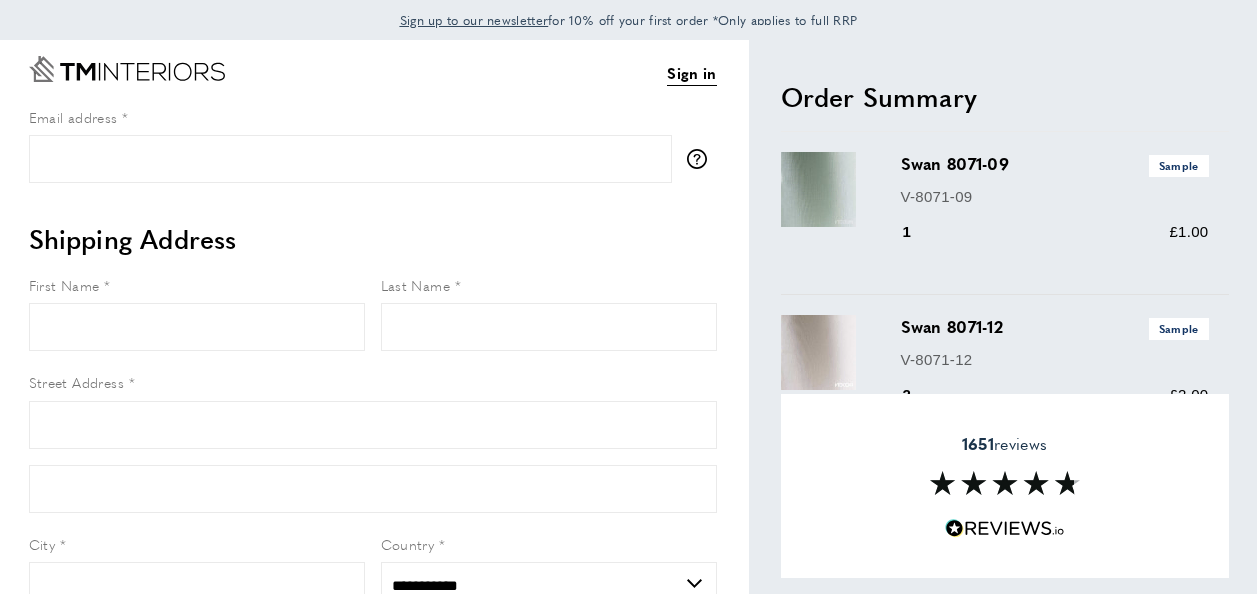 select on "**" 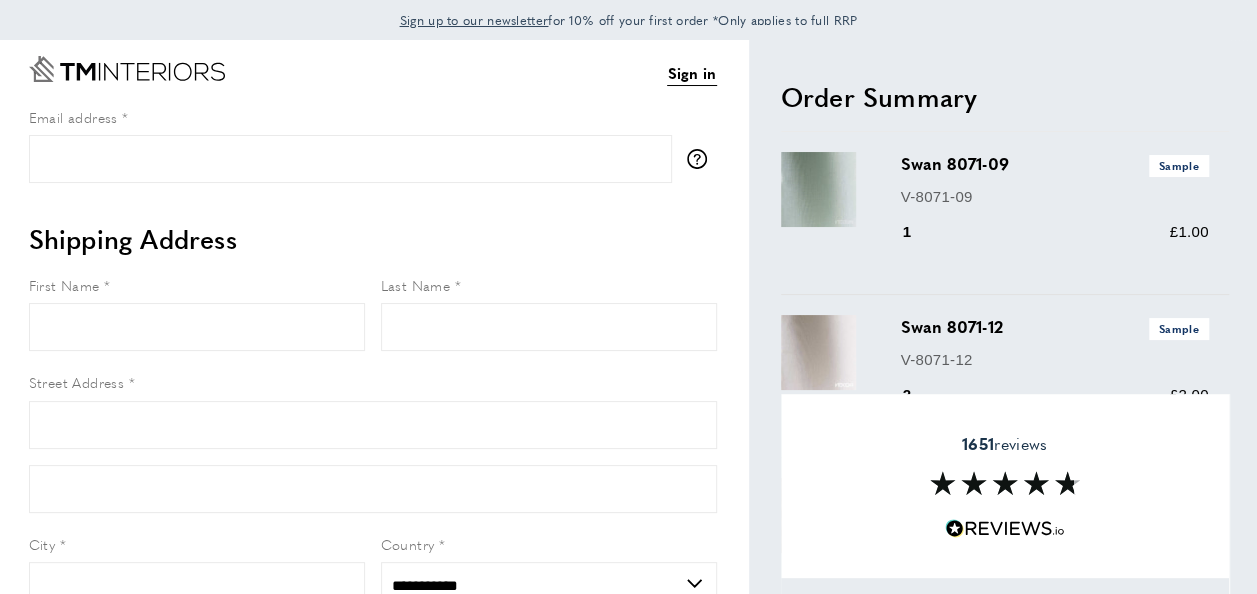 scroll, scrollTop: 0, scrollLeft: 0, axis: both 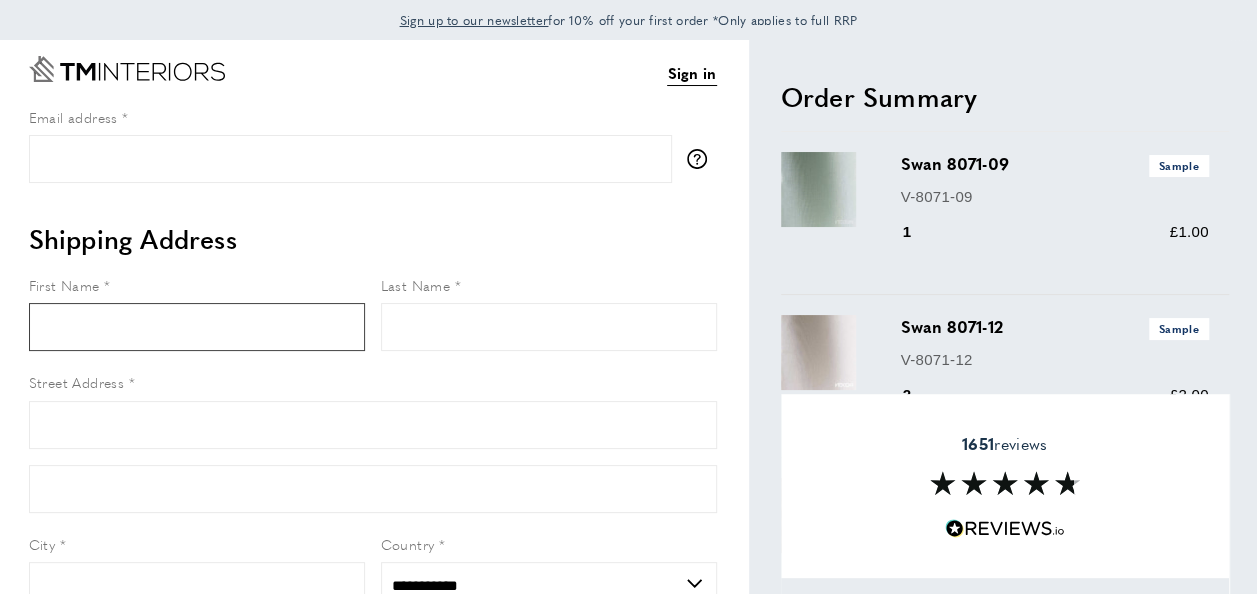 click on "First Name" at bounding box center [197, 327] 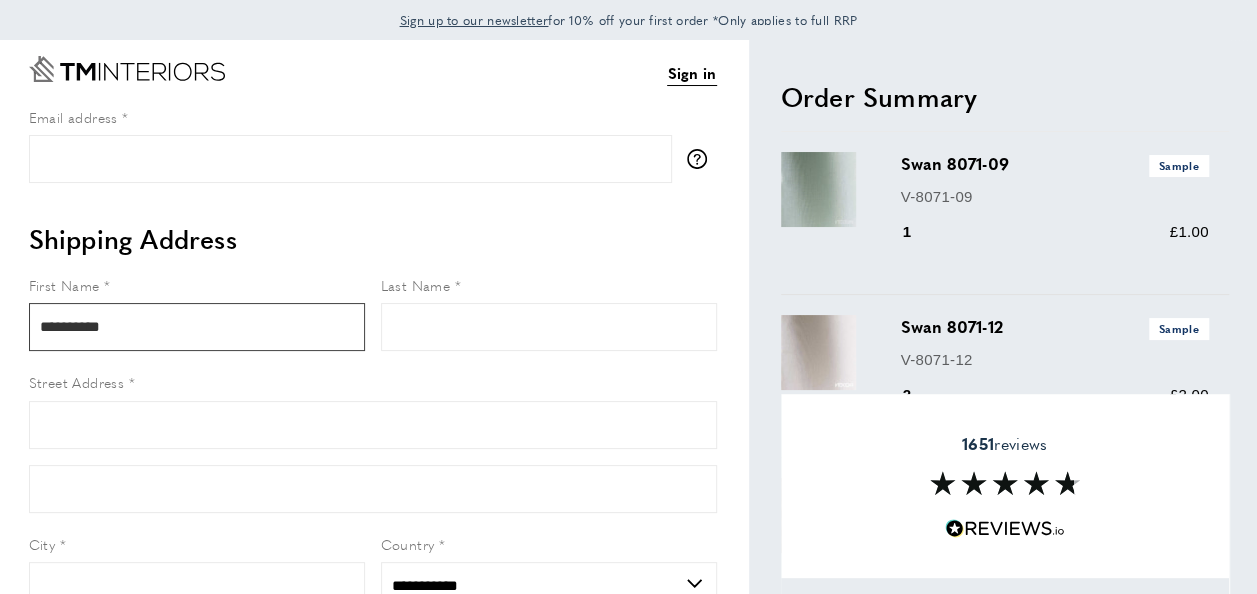 type on "****" 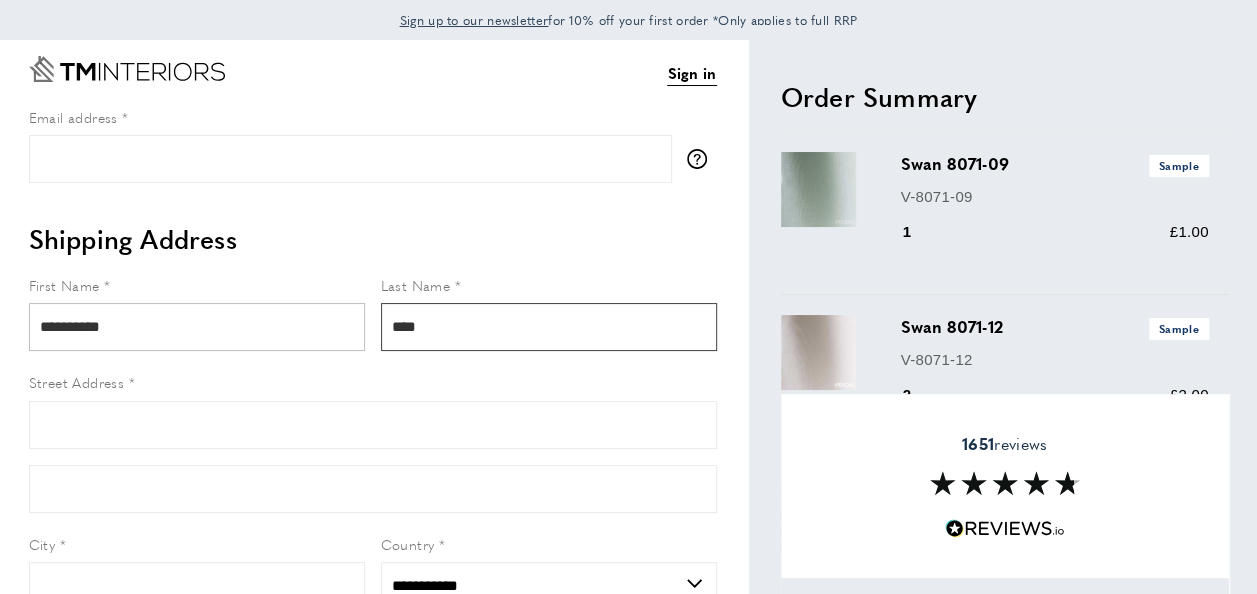 type on "**********" 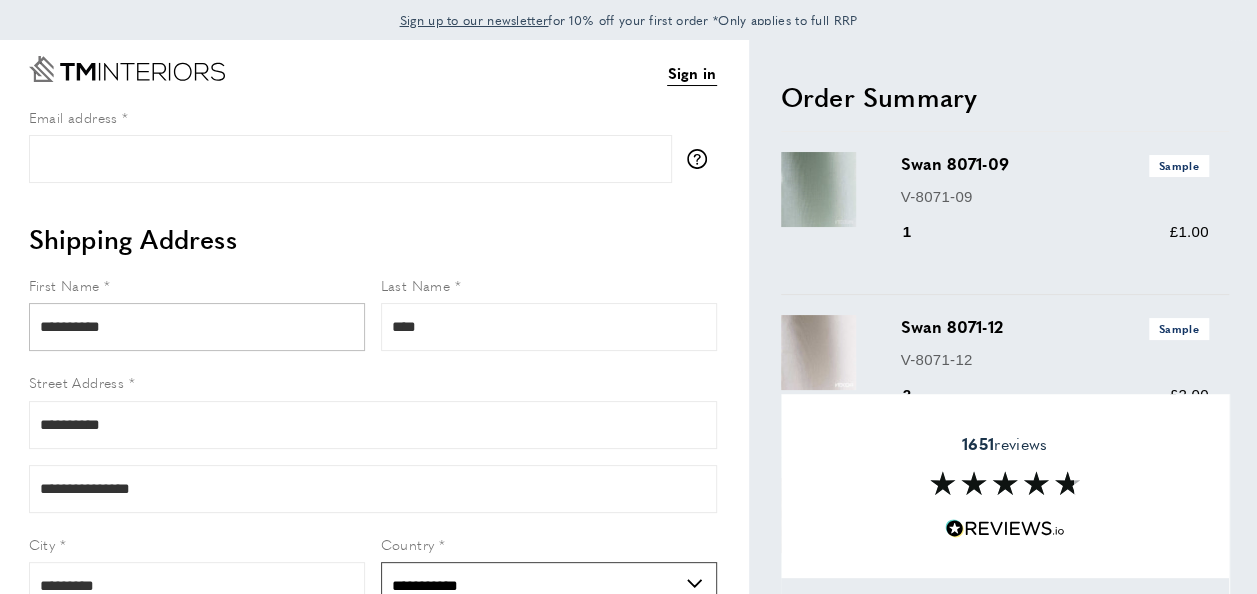 type on "********" 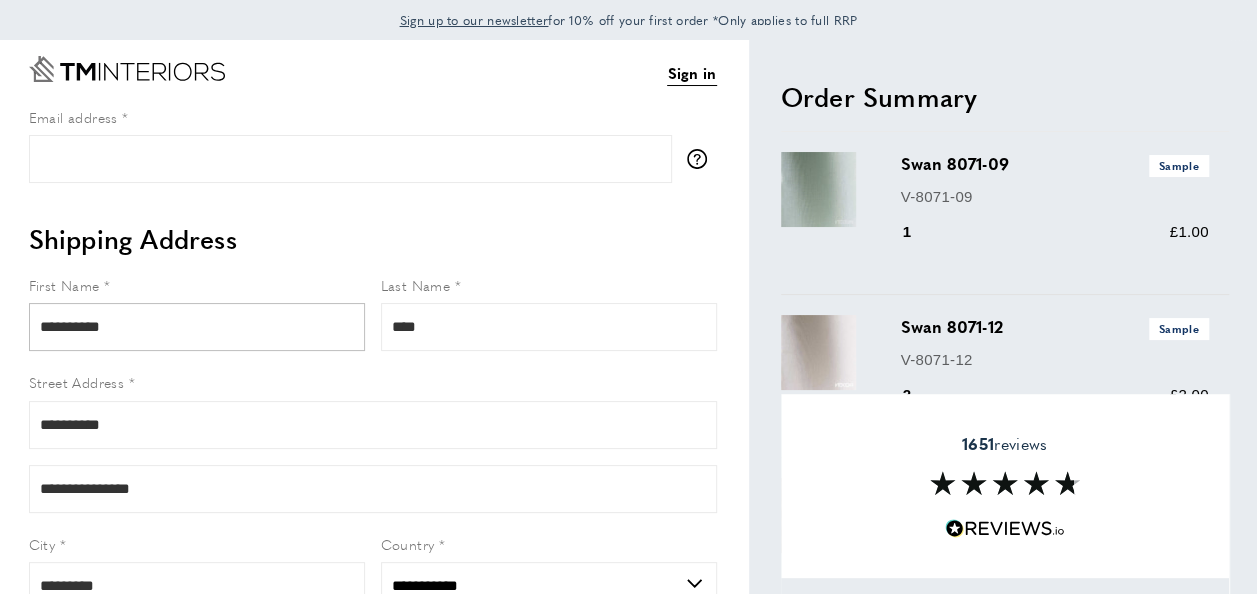 type on "**********" 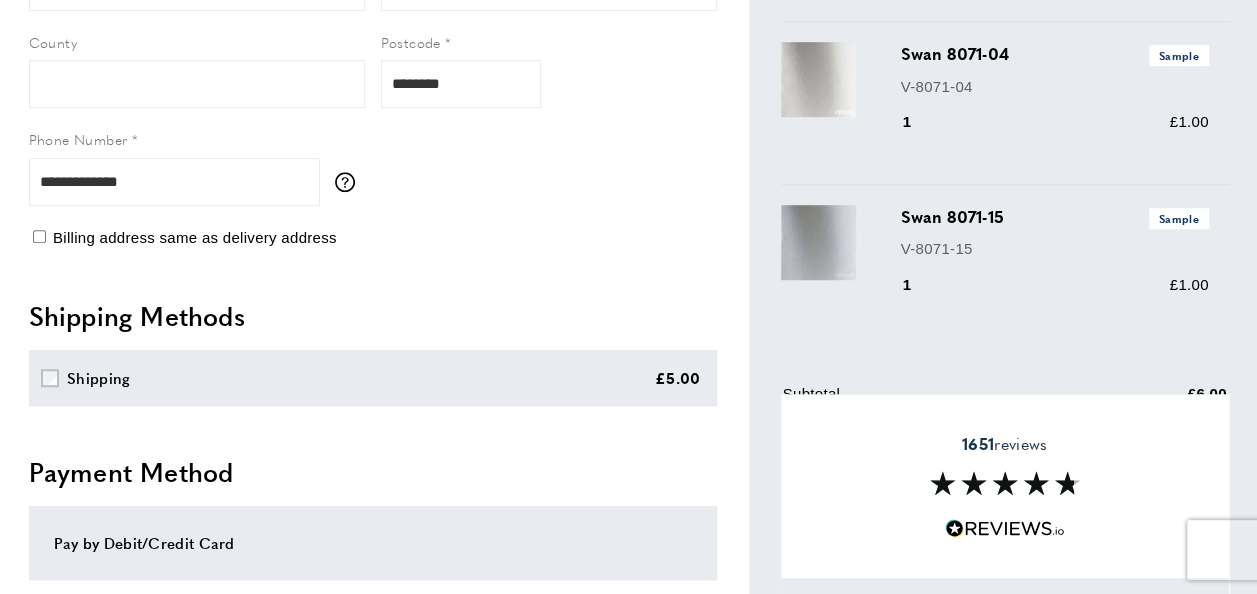 scroll, scrollTop: 600, scrollLeft: 0, axis: vertical 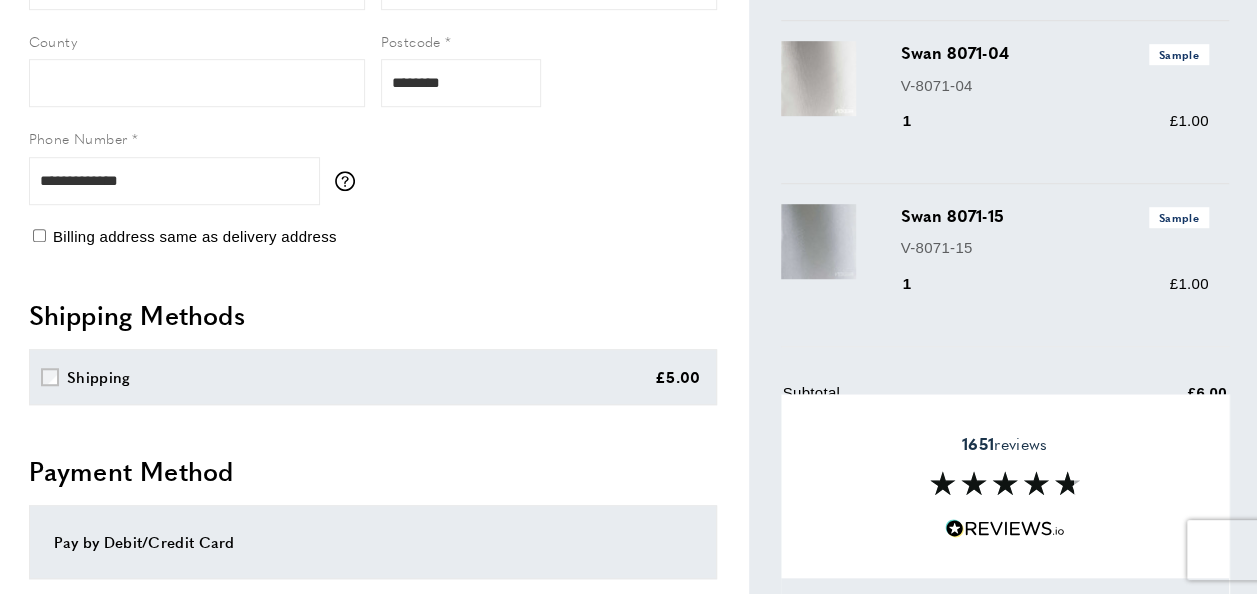 type 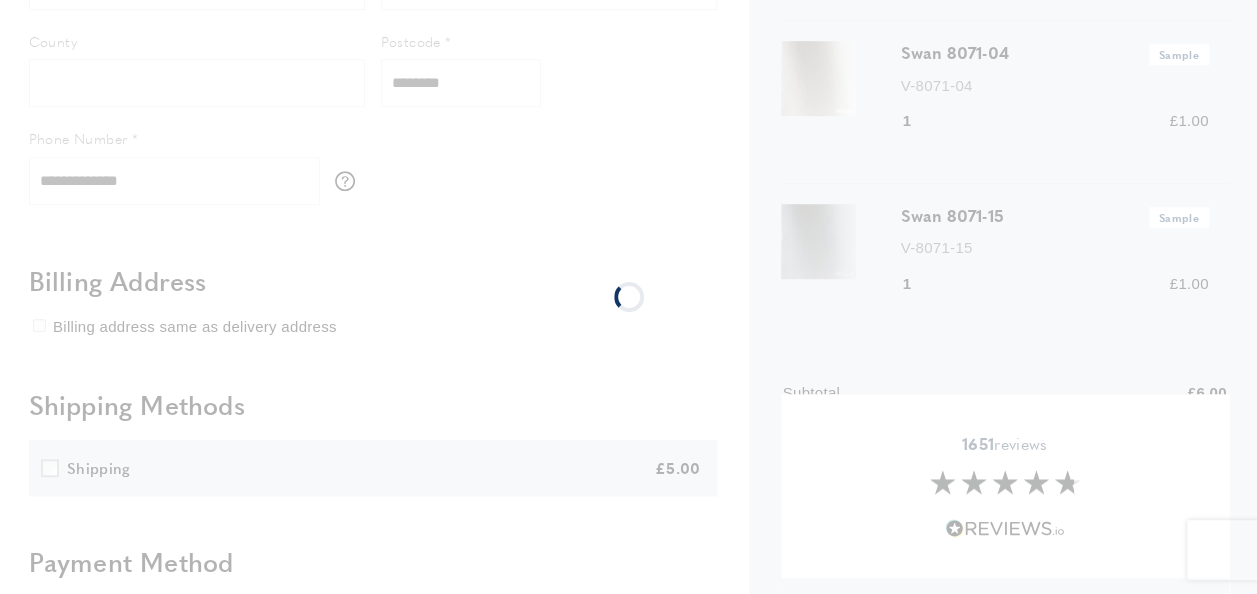 select on "**" 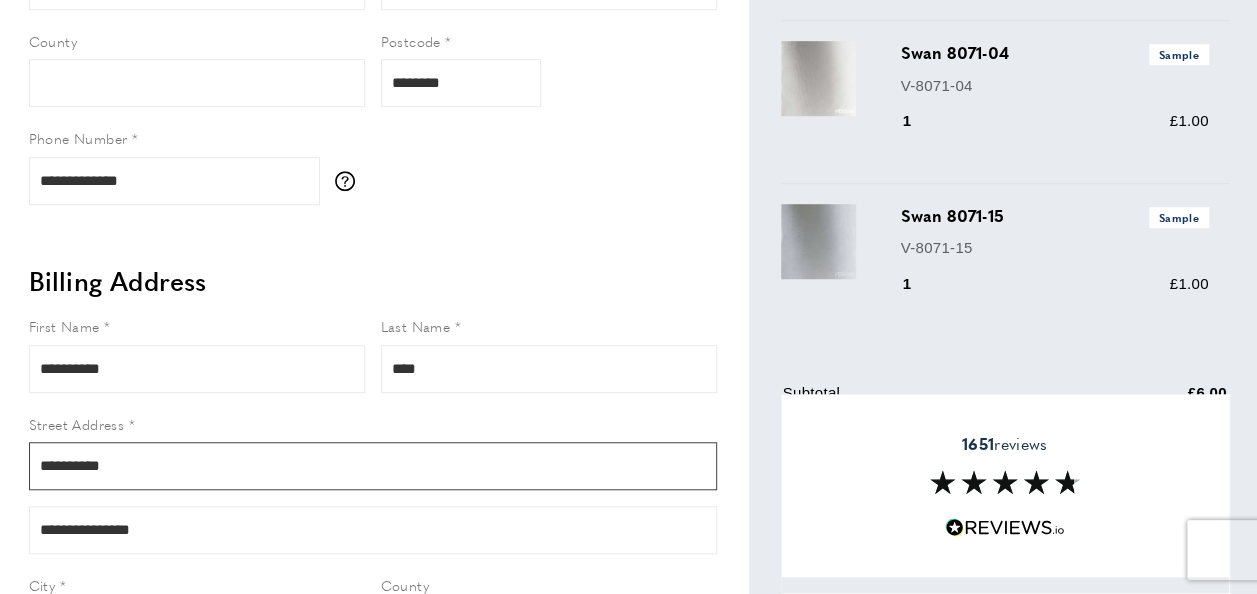 drag, startPoint x: 164, startPoint y: 465, endPoint x: -4, endPoint y: 468, distance: 168.02678 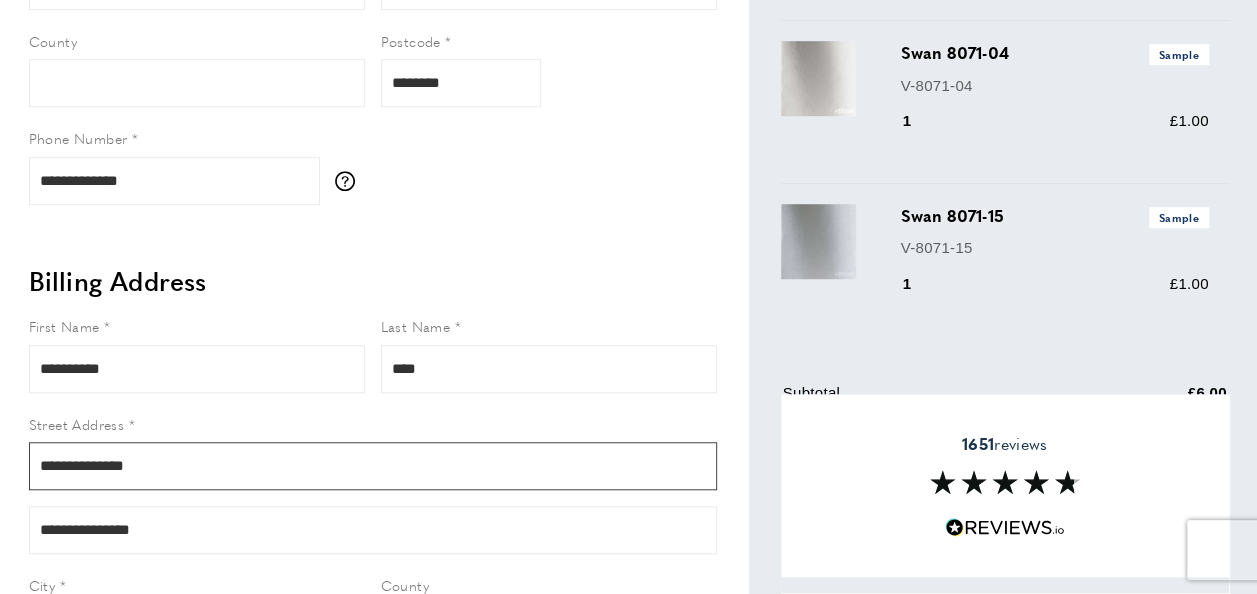 type on "**********" 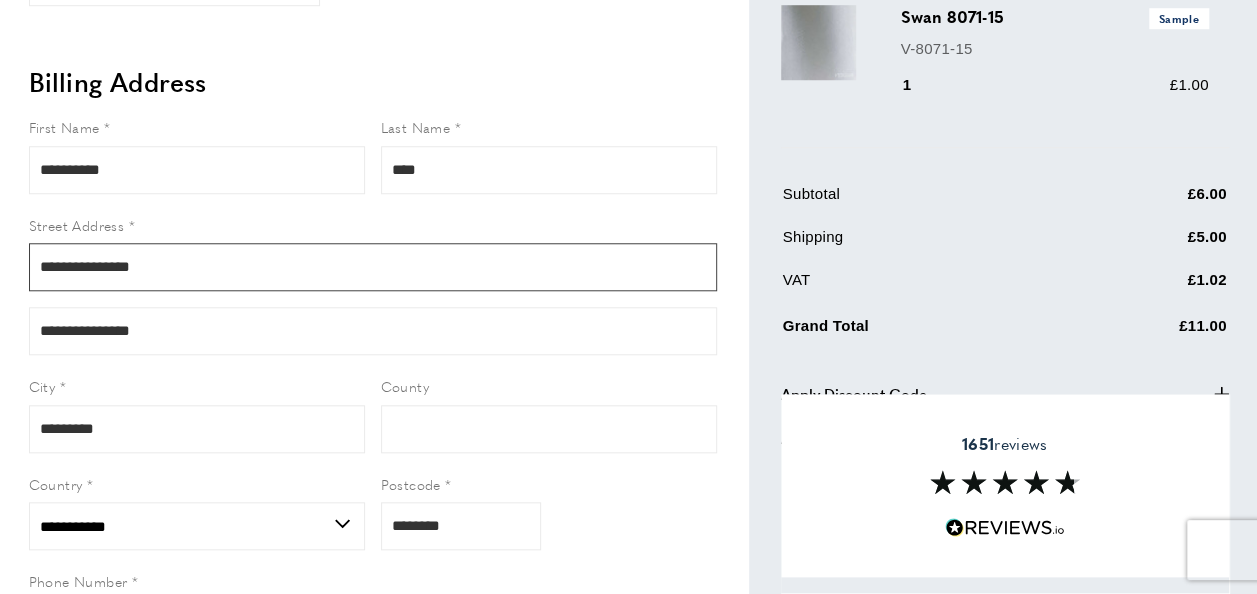 scroll, scrollTop: 800, scrollLeft: 0, axis: vertical 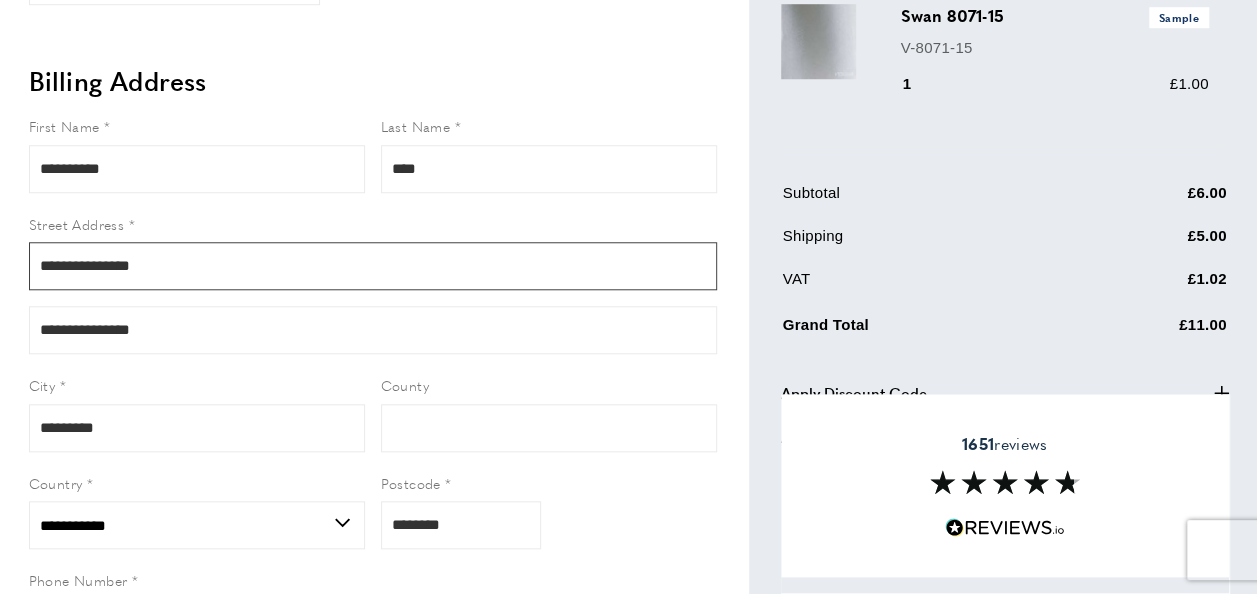 type 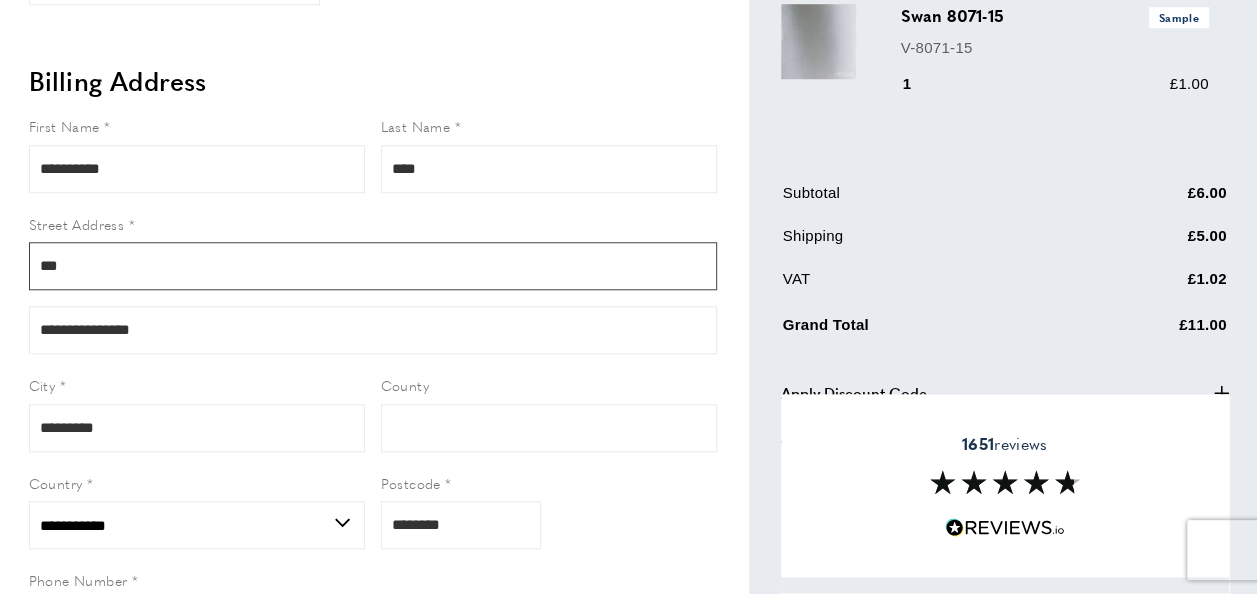 type on "**********" 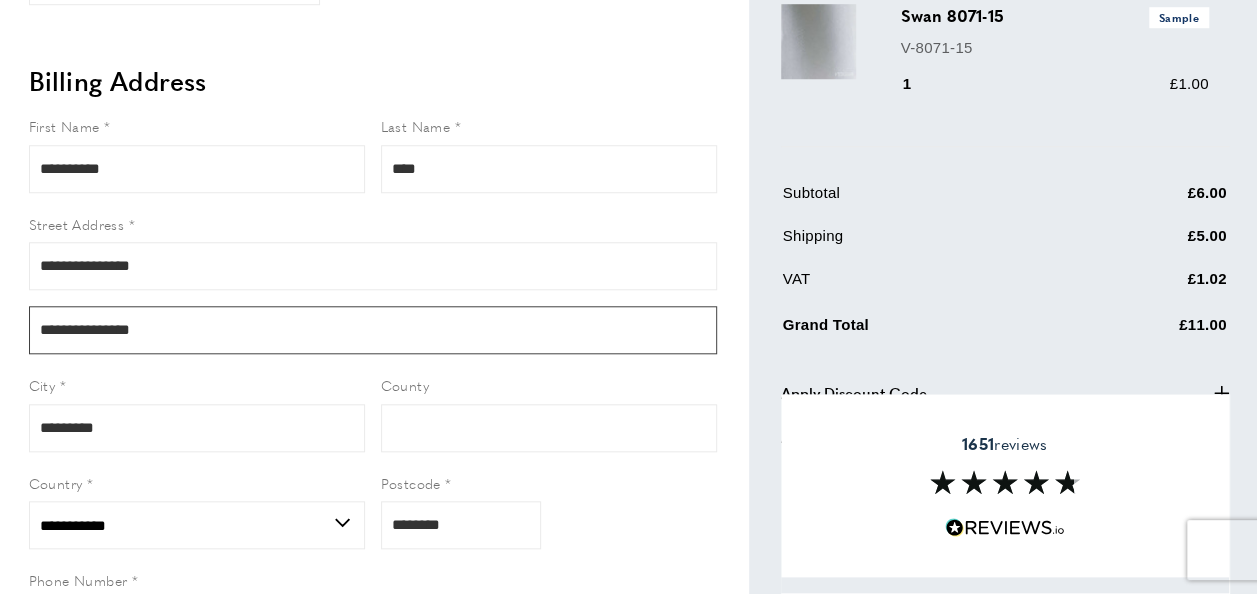 drag, startPoint x: 176, startPoint y: 333, endPoint x: 0, endPoint y: 330, distance: 176.02557 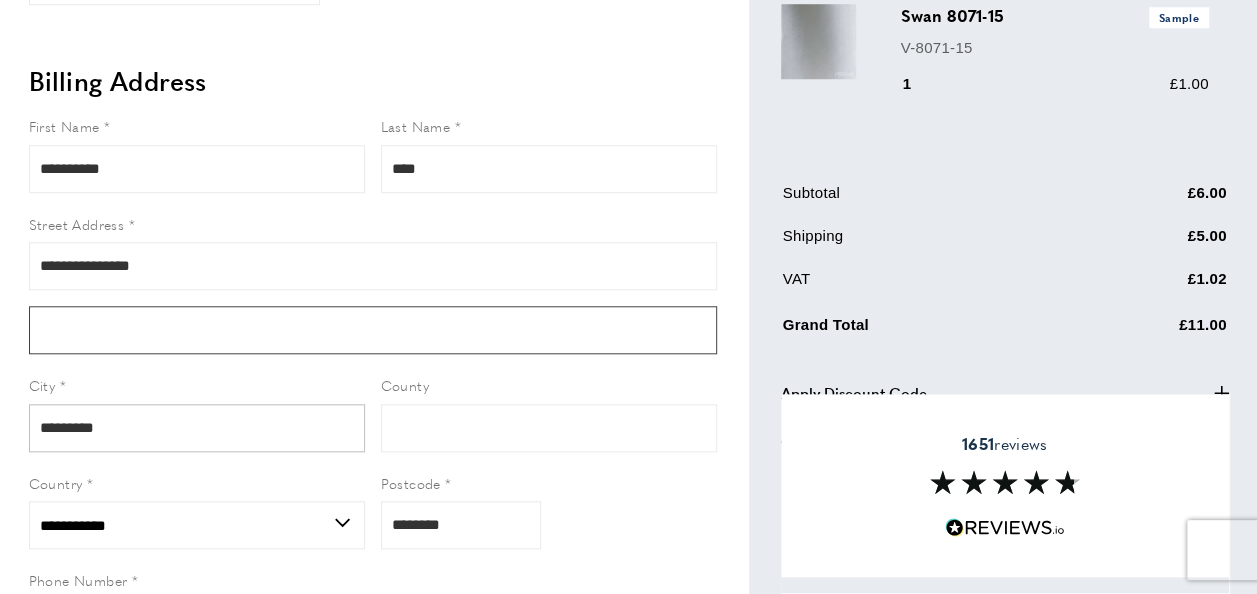 type 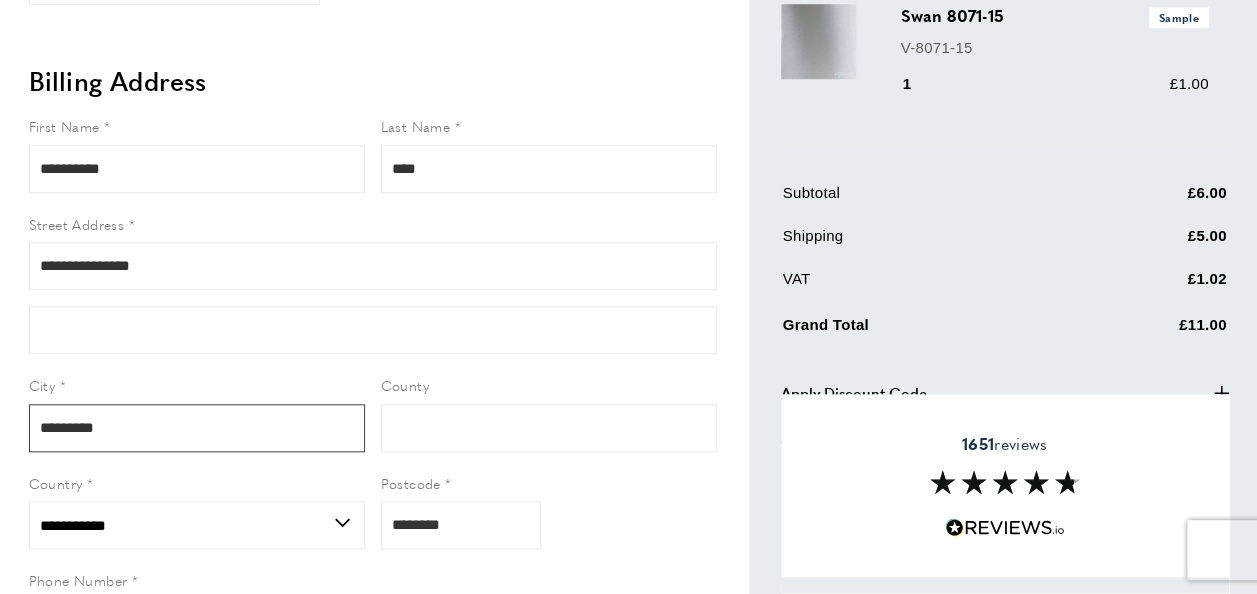 drag, startPoint x: 143, startPoint y: 427, endPoint x: 6, endPoint y: 435, distance: 137.23338 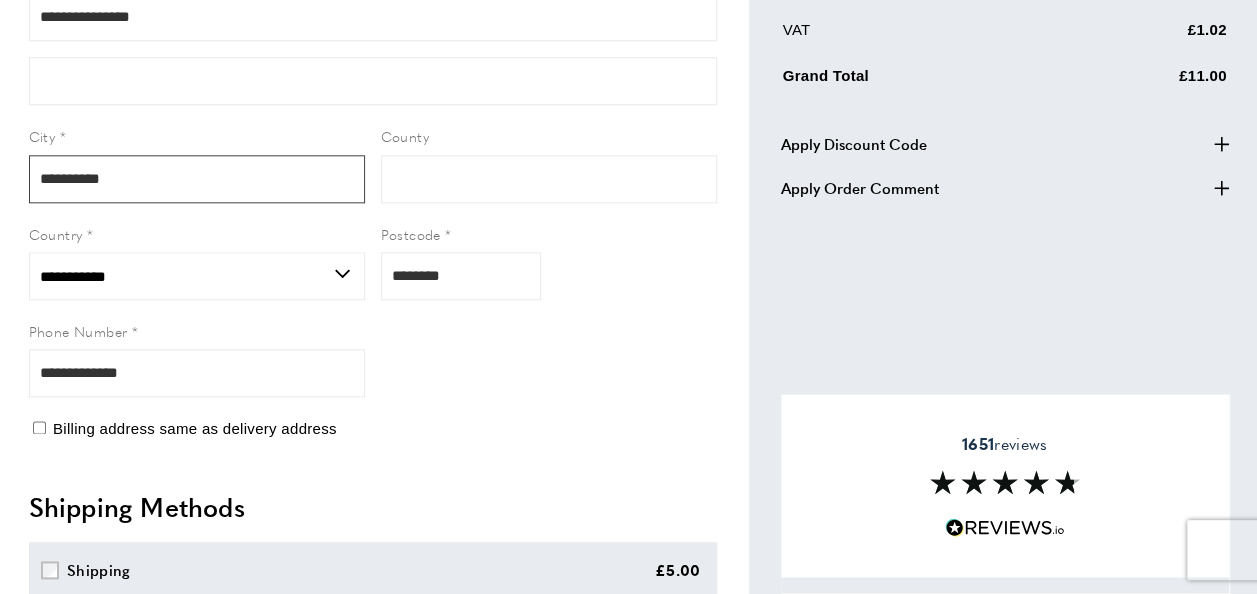 scroll, scrollTop: 1100, scrollLeft: 0, axis: vertical 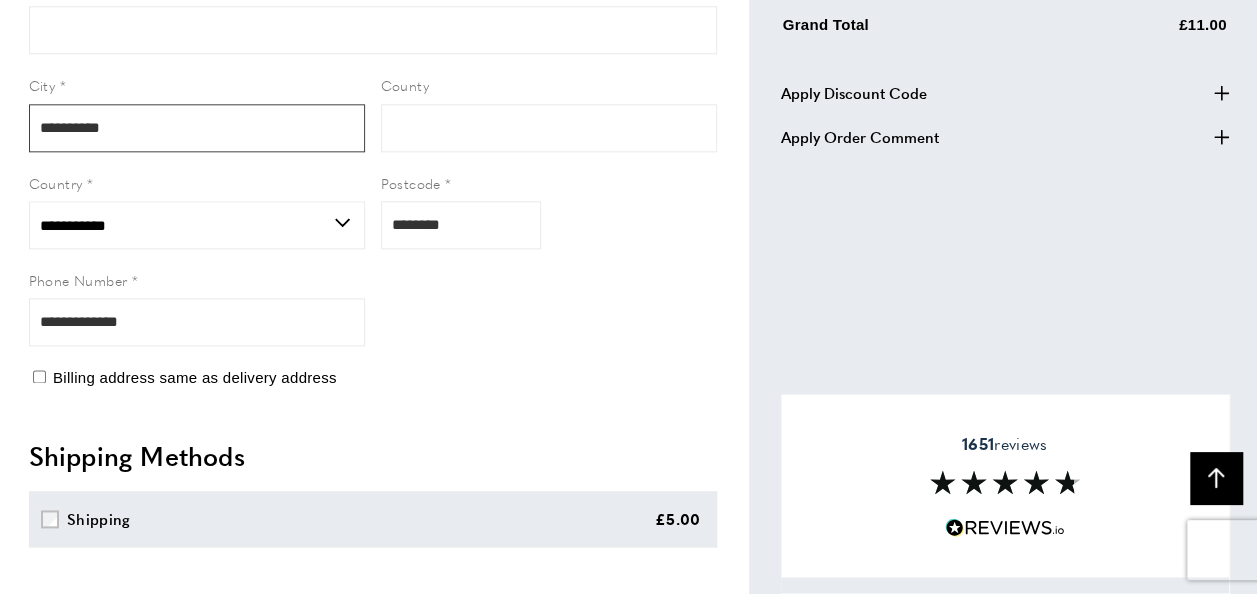 type 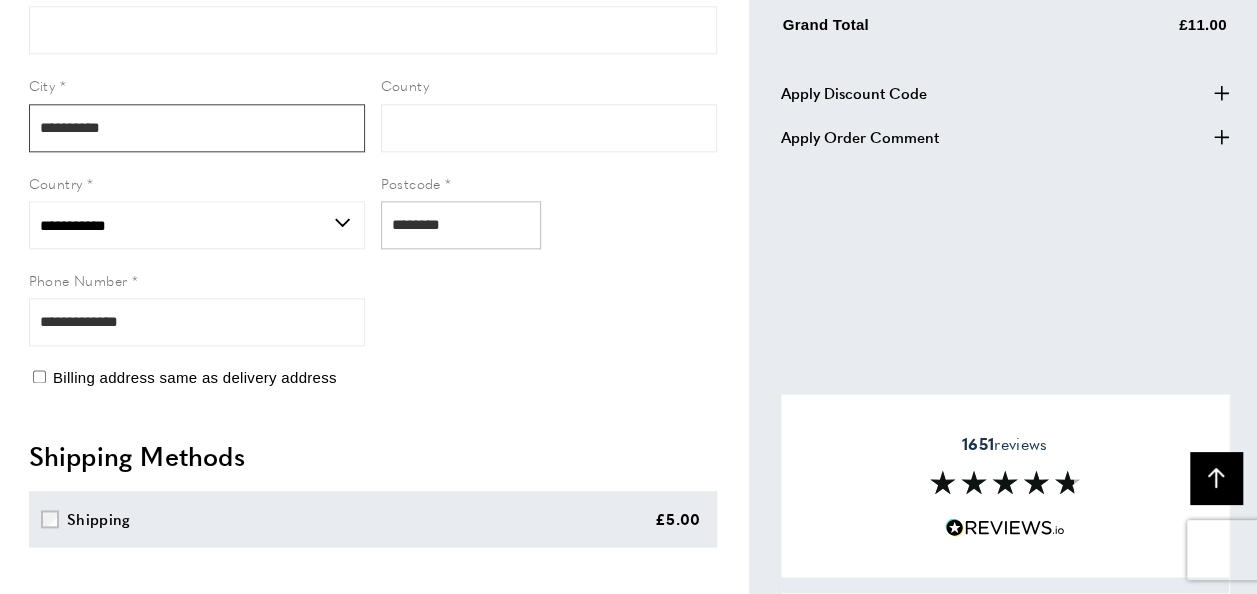 type on "**********" 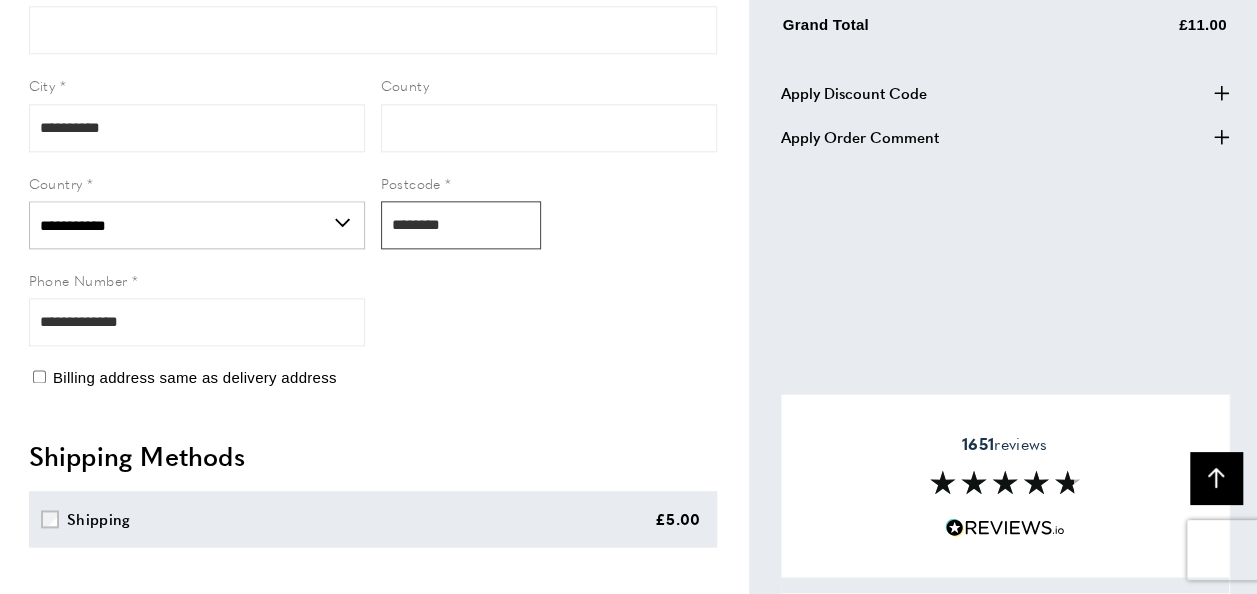 drag, startPoint x: 488, startPoint y: 224, endPoint x: 346, endPoint y: 232, distance: 142.22517 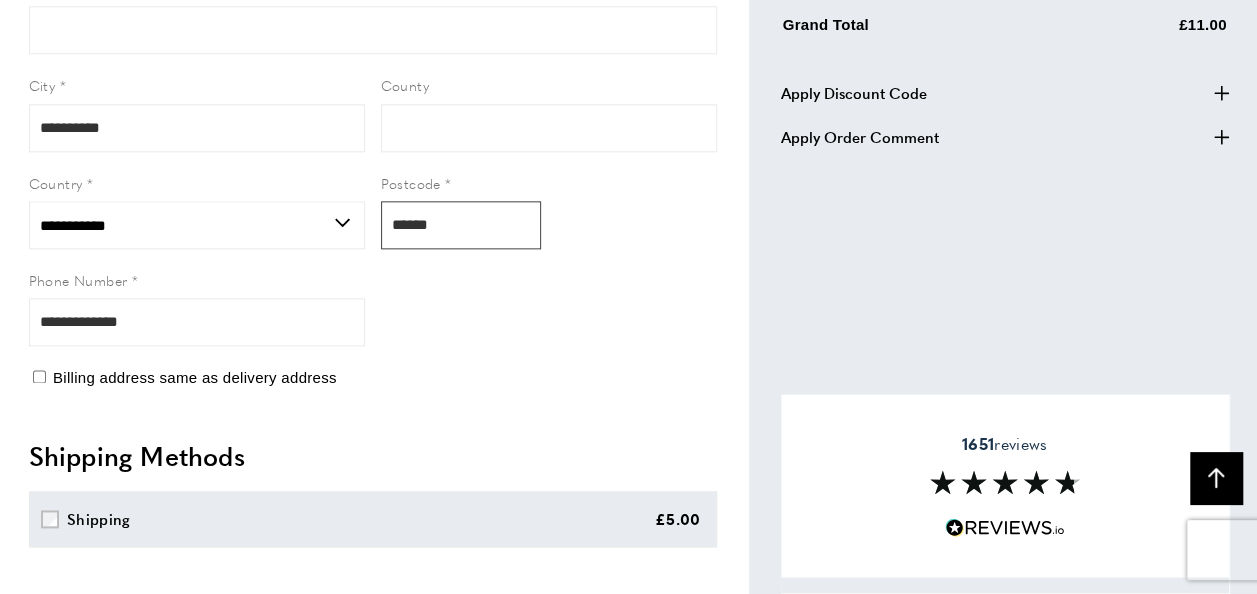 type on "*******" 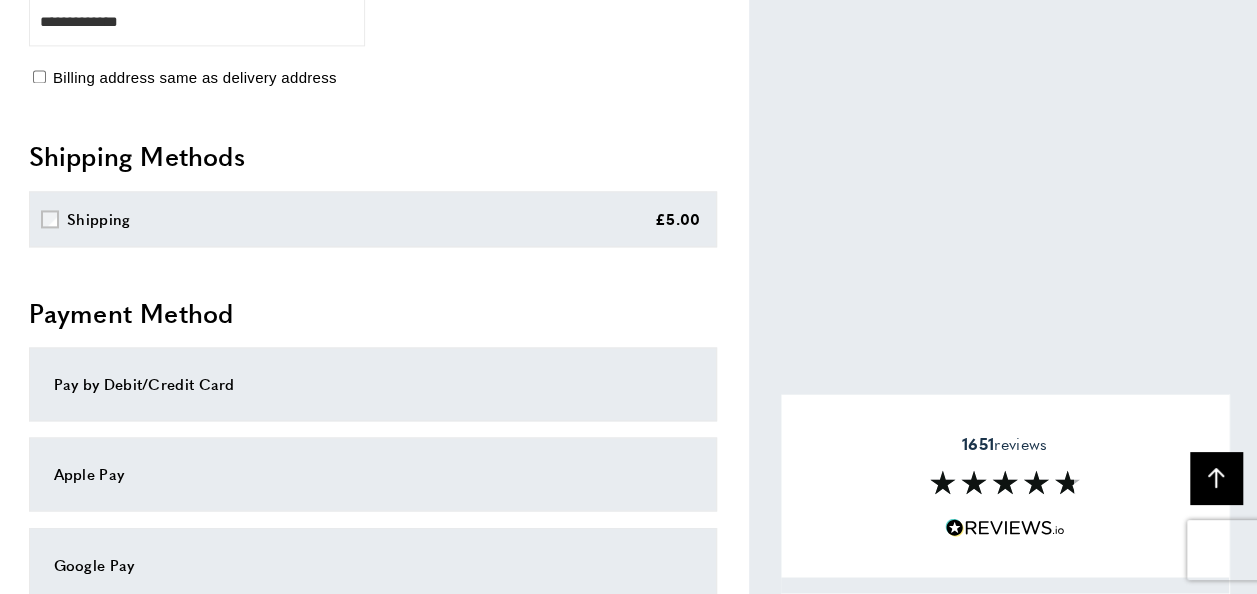 type 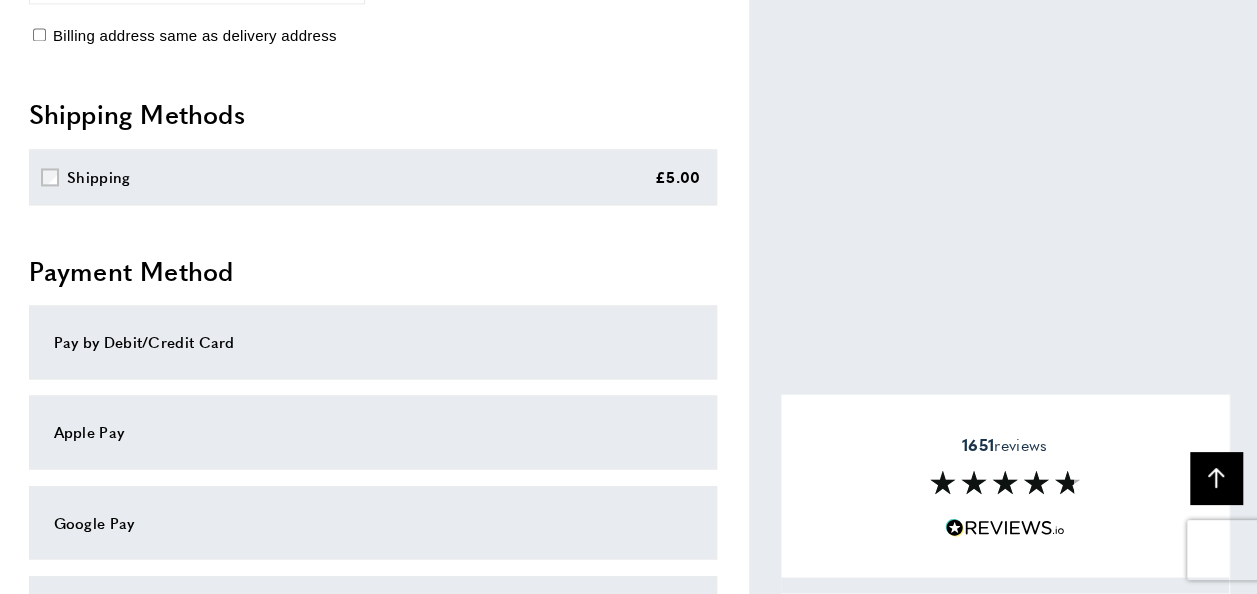 scroll, scrollTop: 1428, scrollLeft: 0, axis: vertical 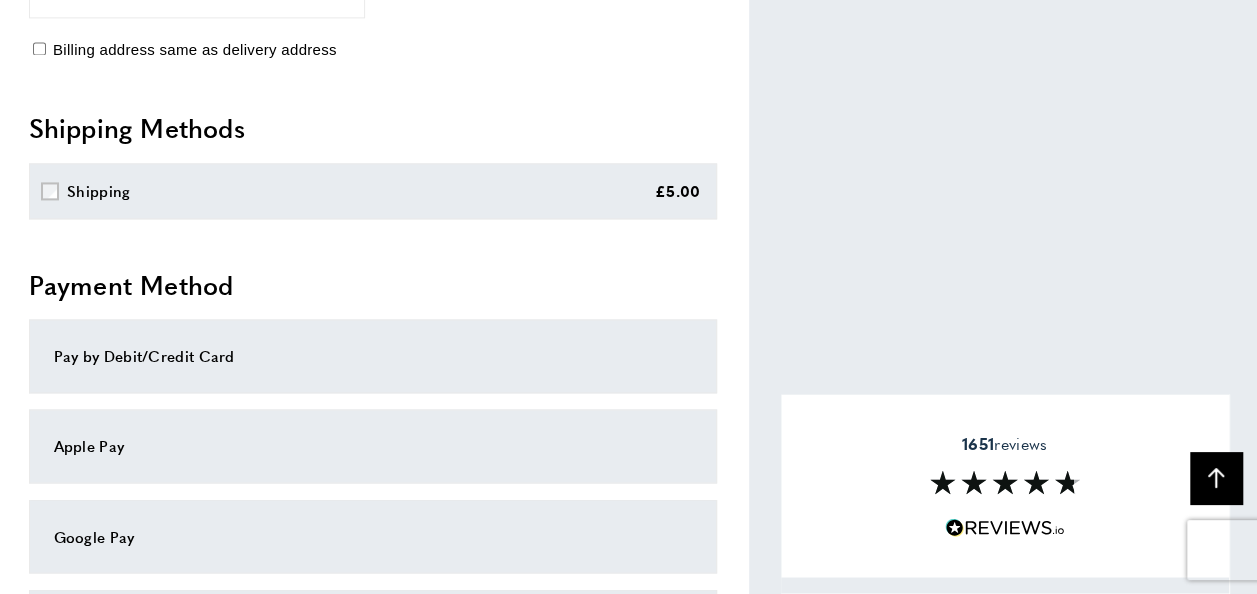 type on "*******" 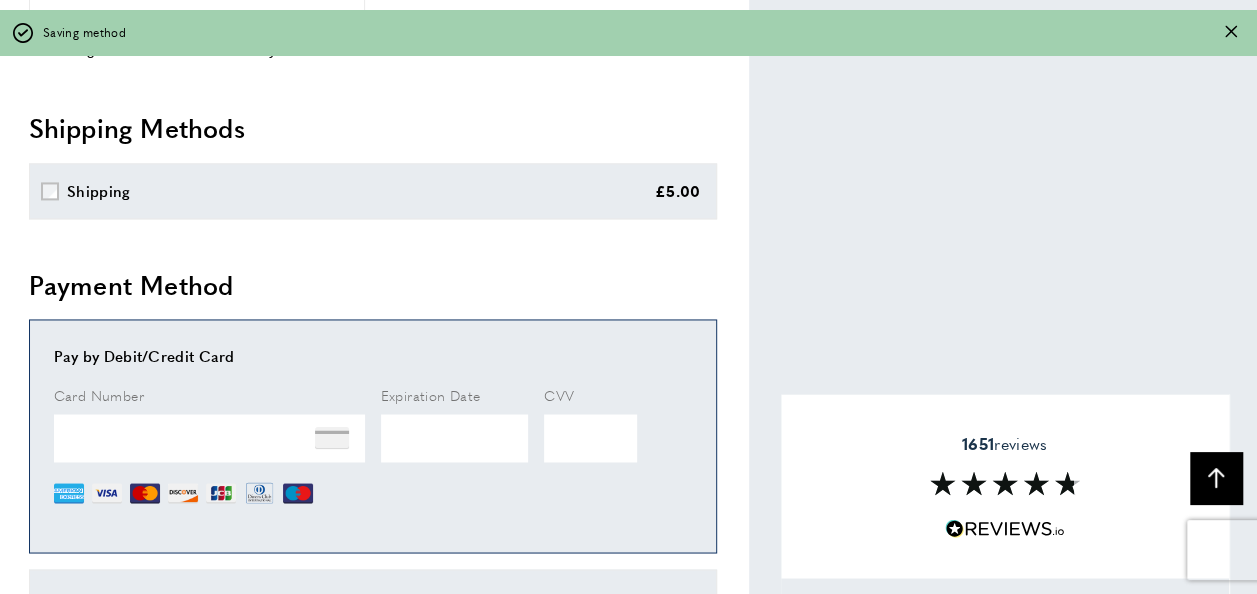 type 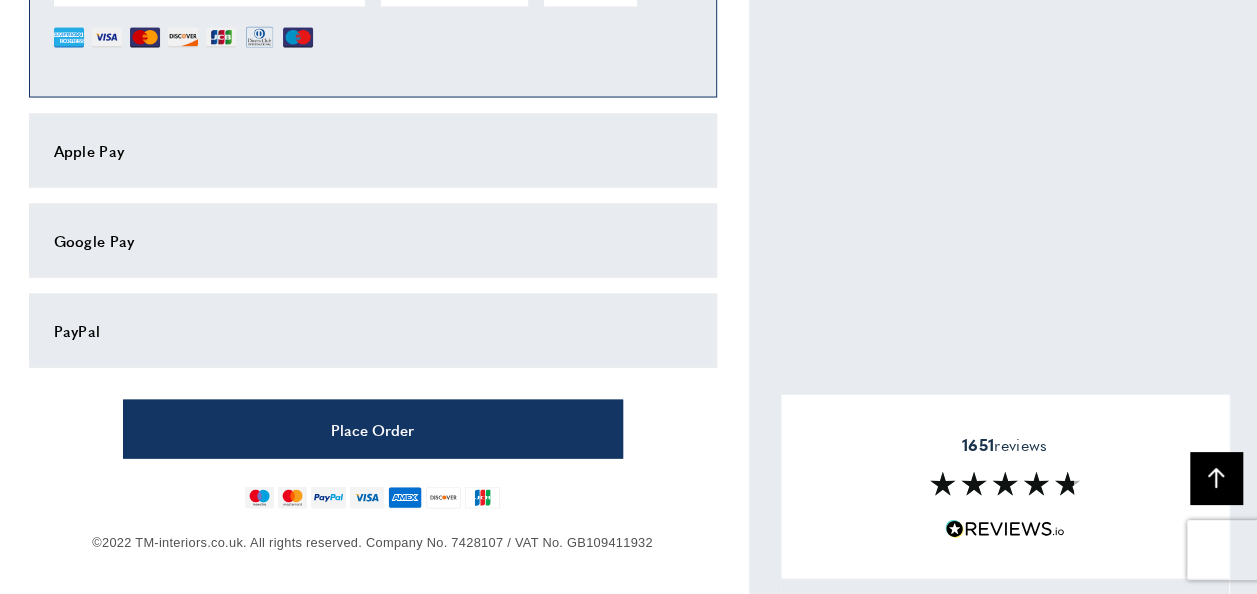 scroll, scrollTop: 1888, scrollLeft: 0, axis: vertical 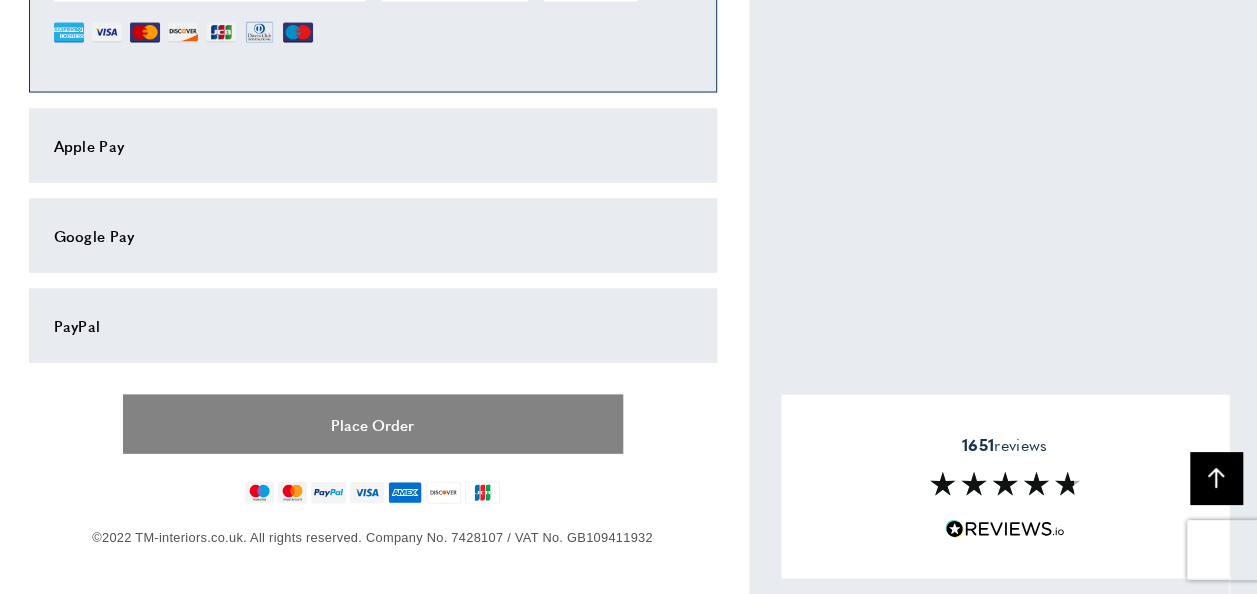 click on "Place Order" at bounding box center [373, 424] 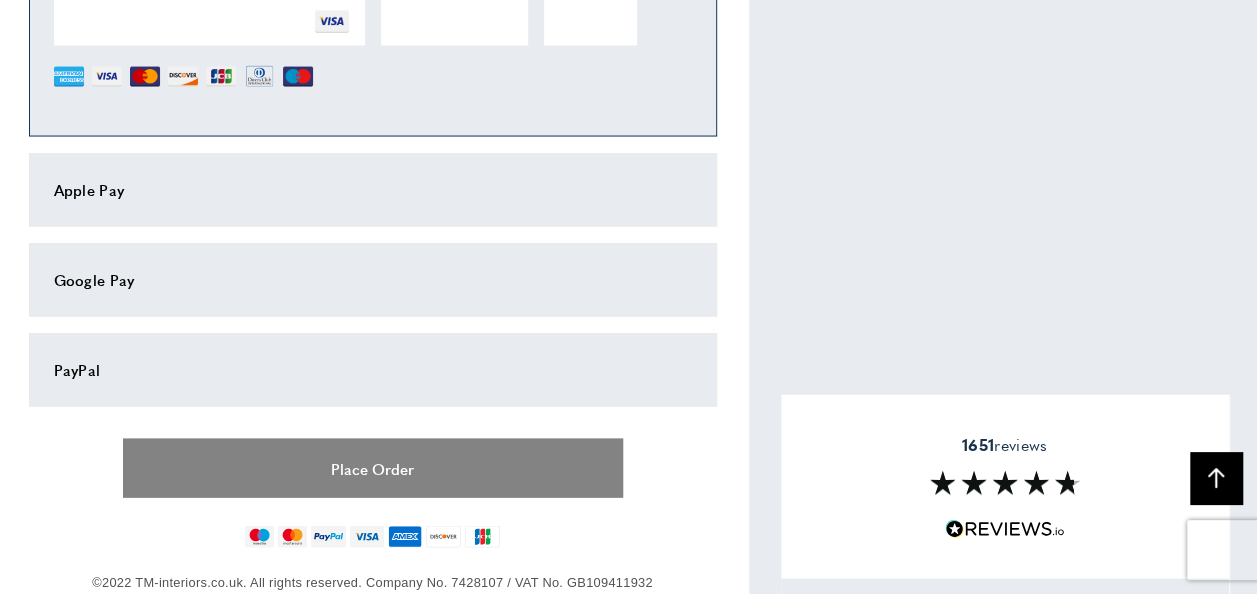 scroll, scrollTop: 1932, scrollLeft: 0, axis: vertical 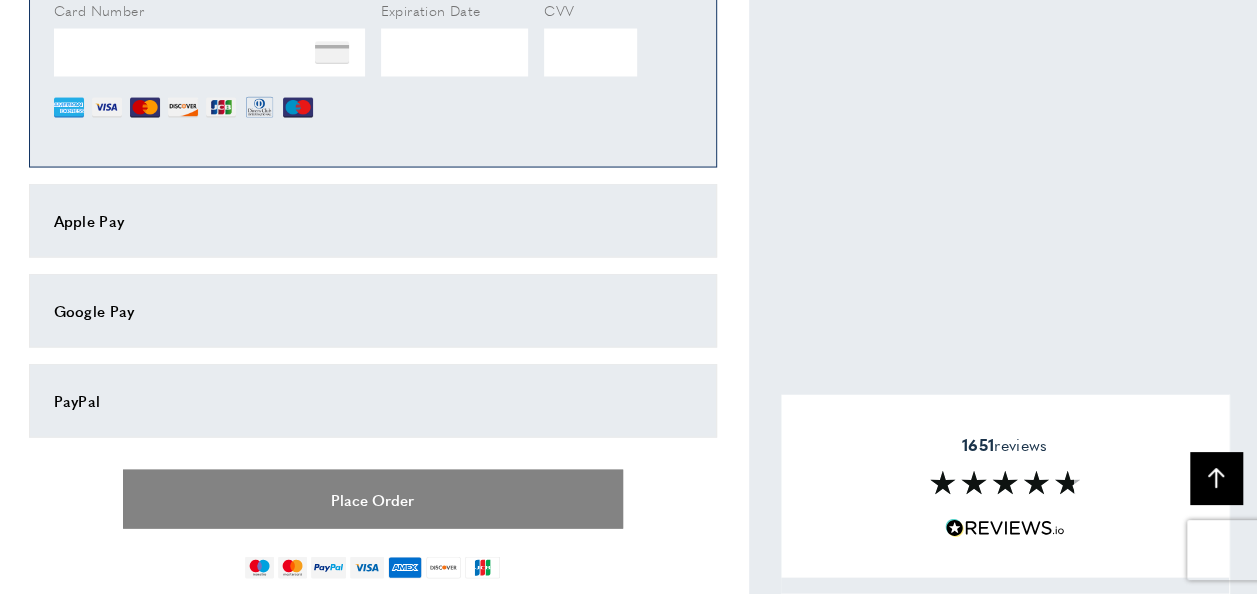 click on "Place Order" at bounding box center [373, 498] 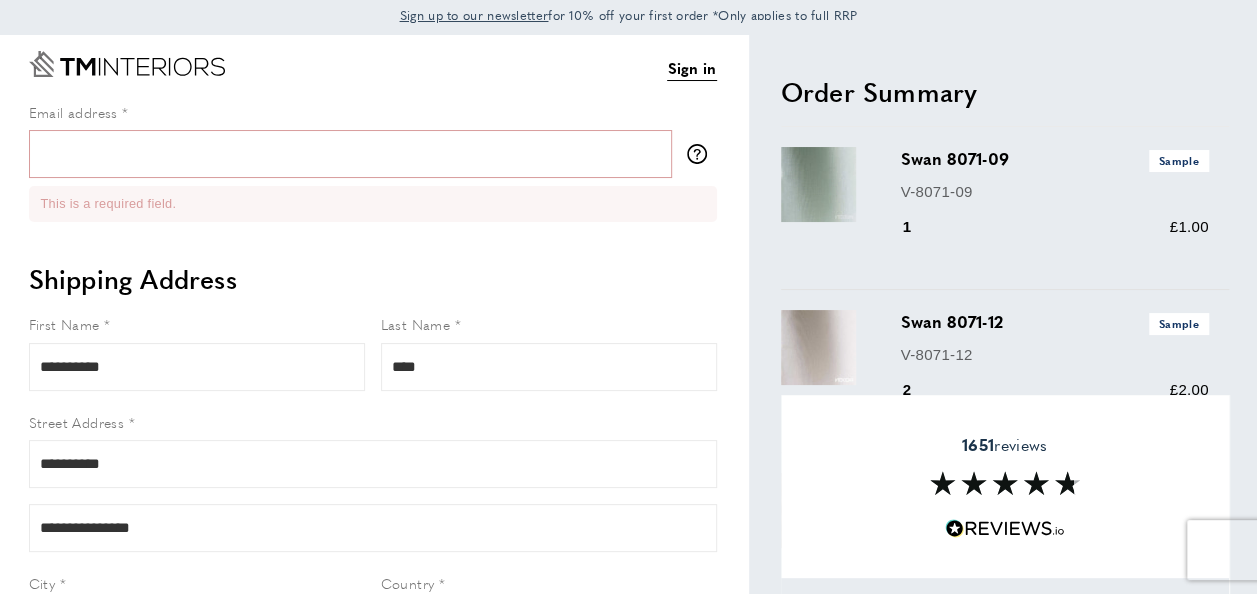 scroll, scrollTop: 0, scrollLeft: 0, axis: both 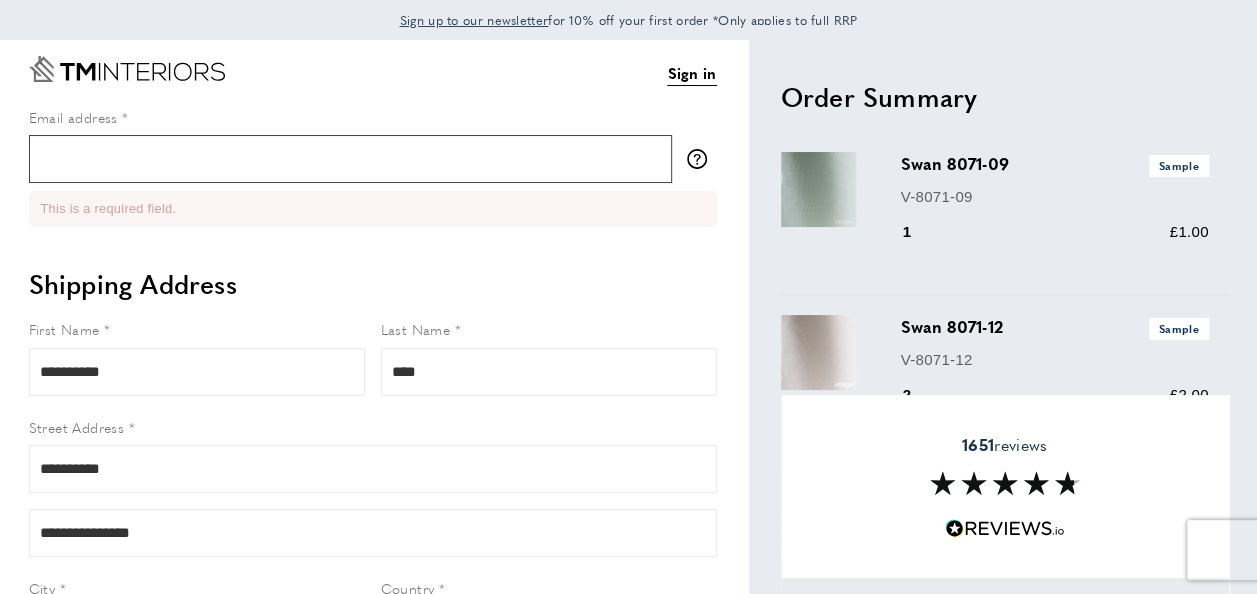 click on "Email address" at bounding box center (350, 159) 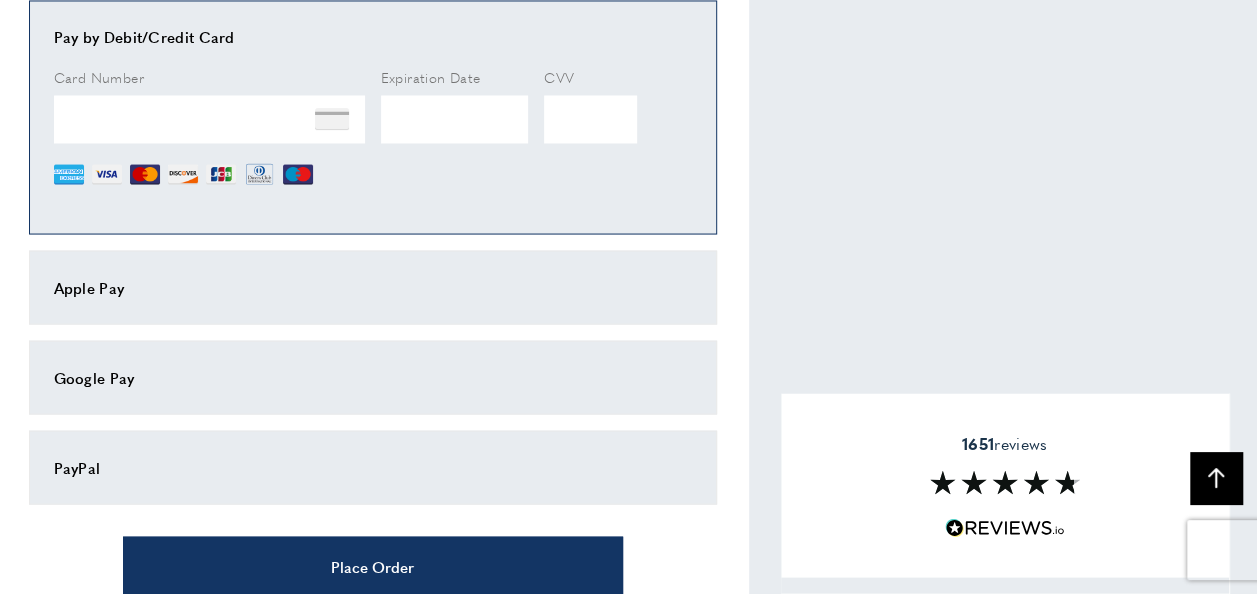 scroll, scrollTop: 1948, scrollLeft: 0, axis: vertical 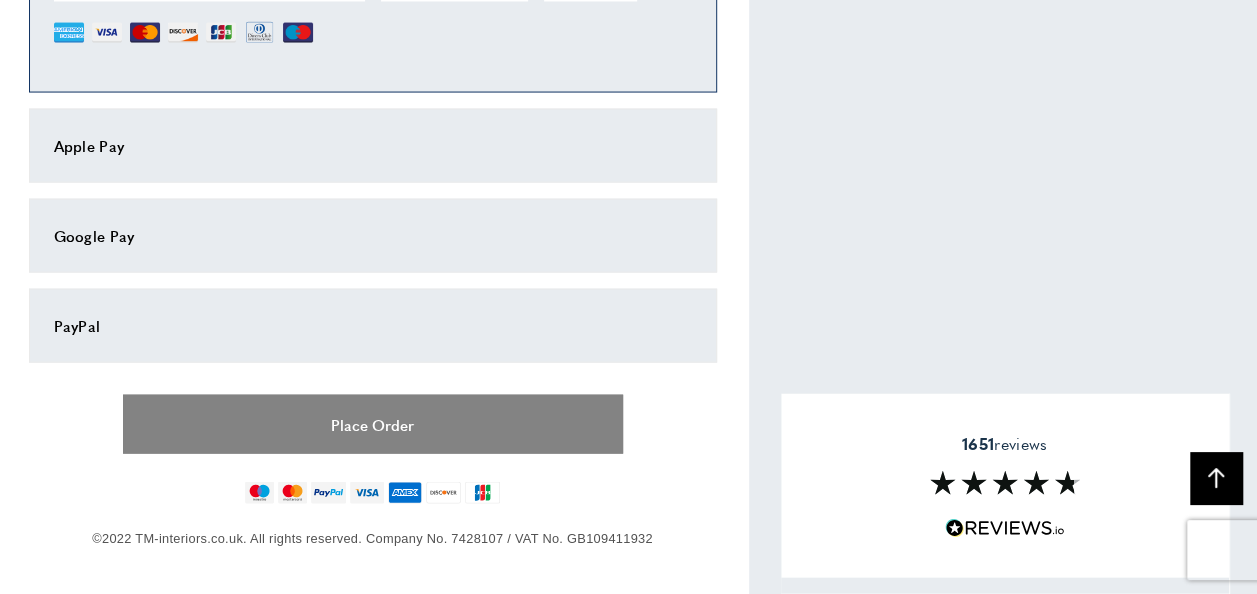 click on "Place Order" at bounding box center [373, 424] 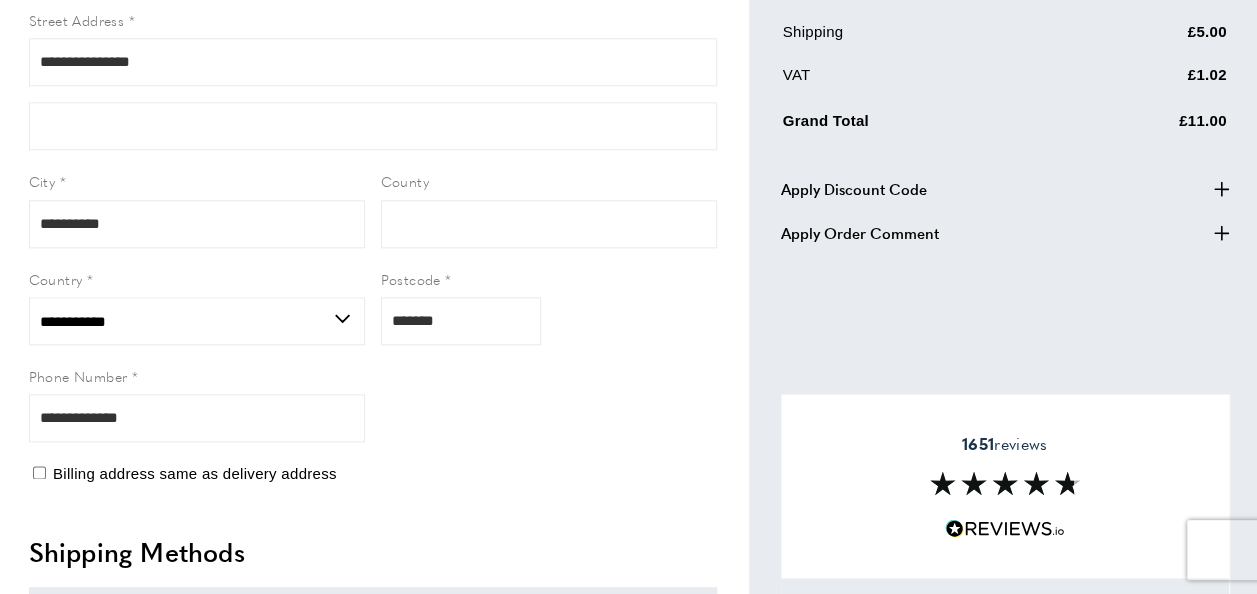 scroll, scrollTop: 994, scrollLeft: 0, axis: vertical 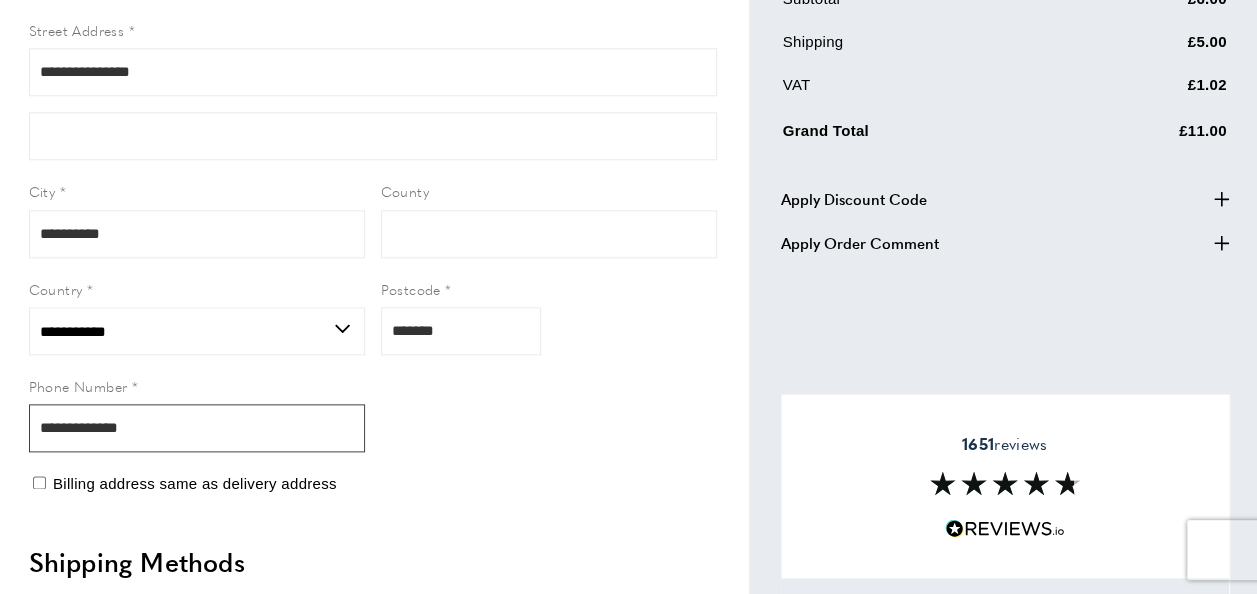 drag, startPoint x: 176, startPoint y: 422, endPoint x: -4, endPoint y: 424, distance: 180.01111 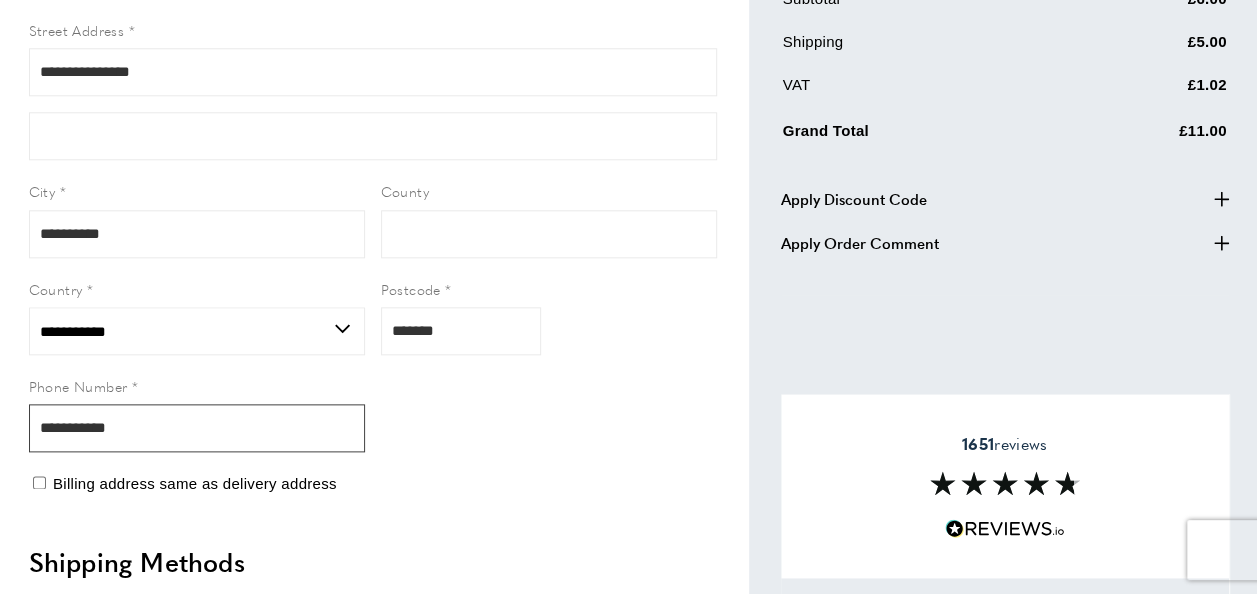 type on "**********" 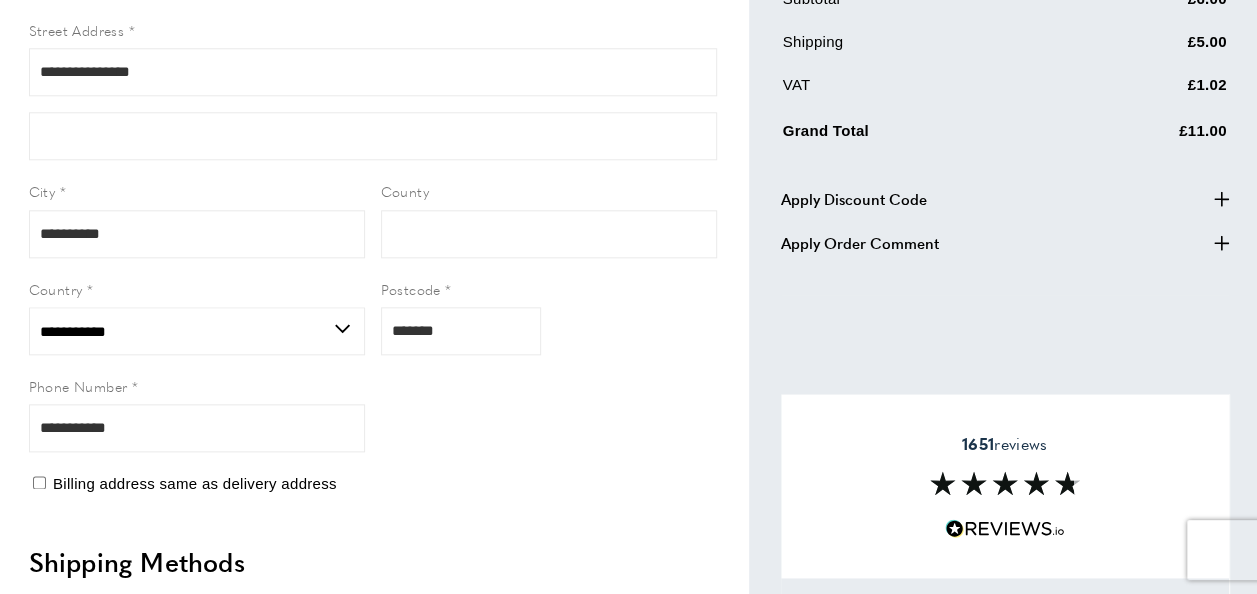 click on "First Name
[TEXT]
Last Name
[TEXT]
Street Address
[TEXT]
Form field
City
[TEXT]" at bounding box center (373, 196) 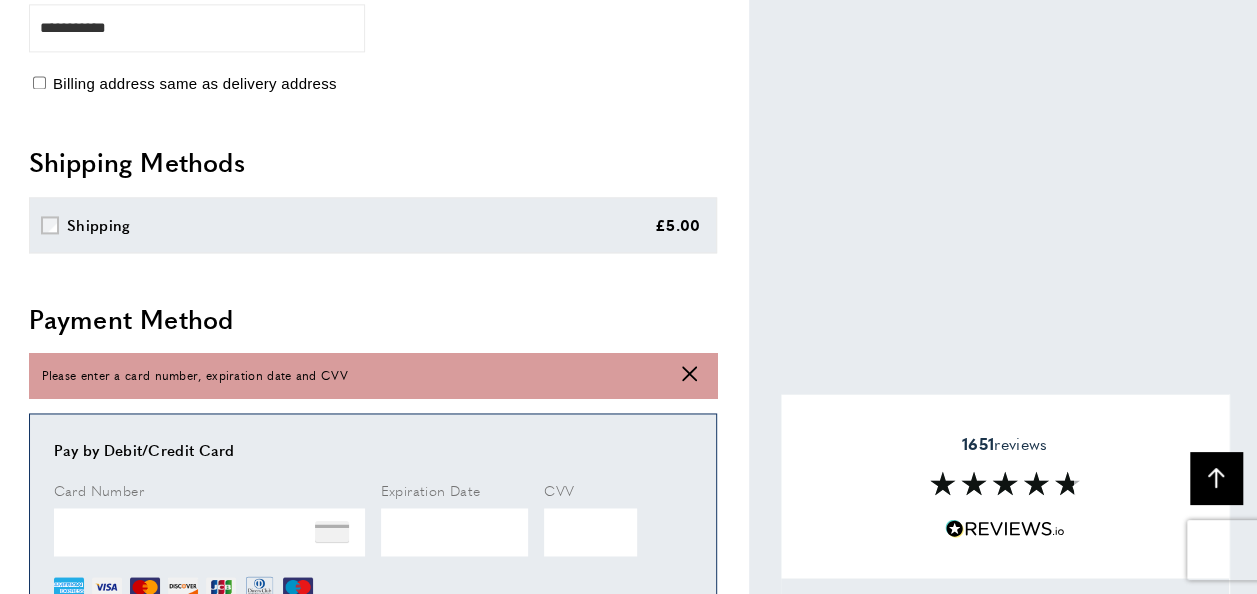 type 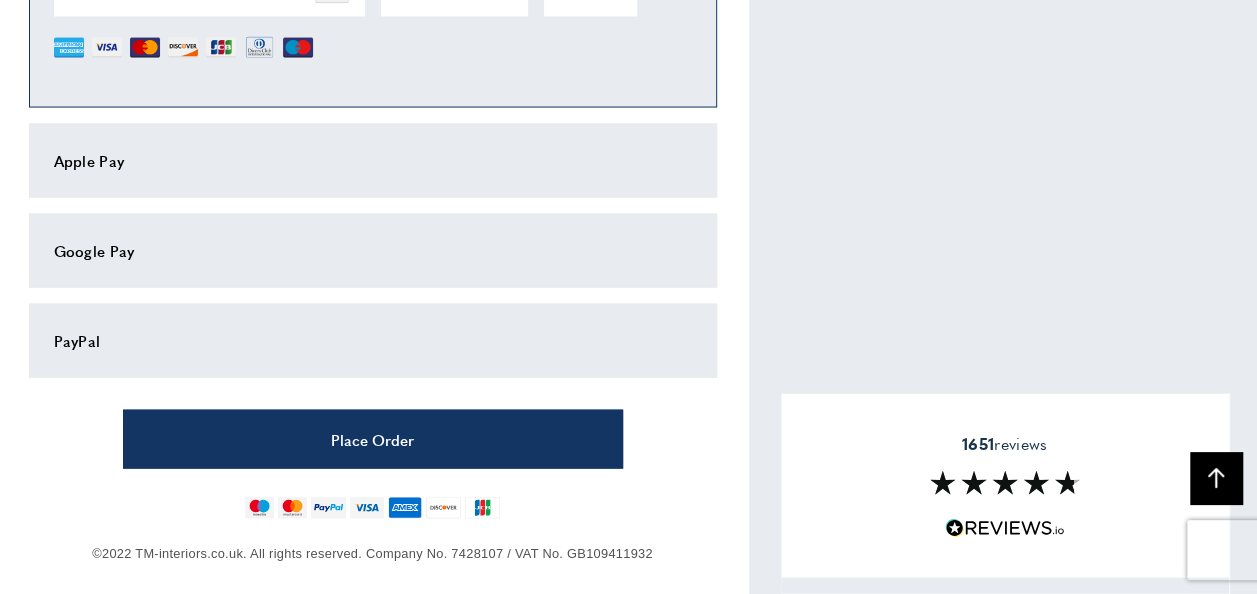 scroll, scrollTop: 1948, scrollLeft: 0, axis: vertical 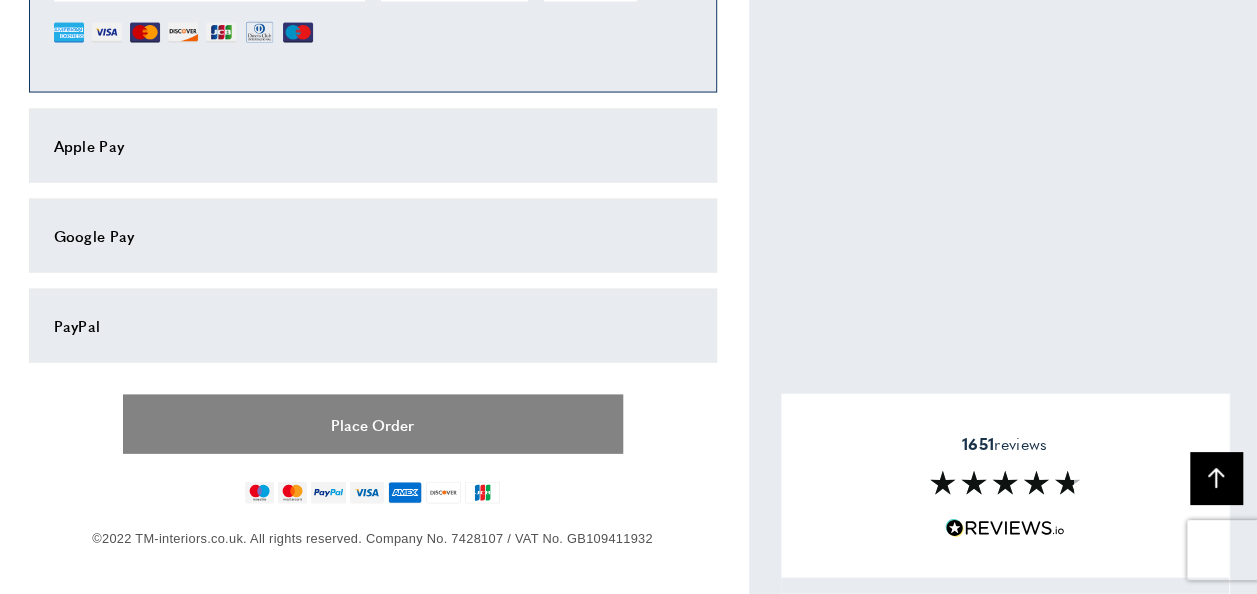 click on "Place Order" at bounding box center (373, 424) 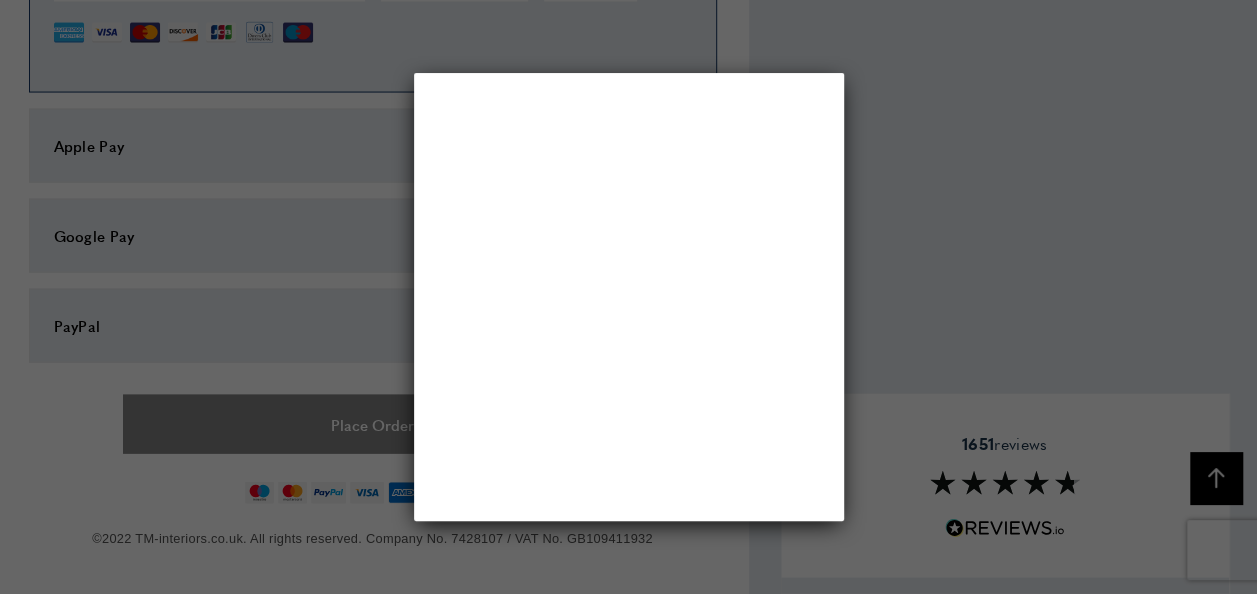 scroll, scrollTop: 0, scrollLeft: 0, axis: both 